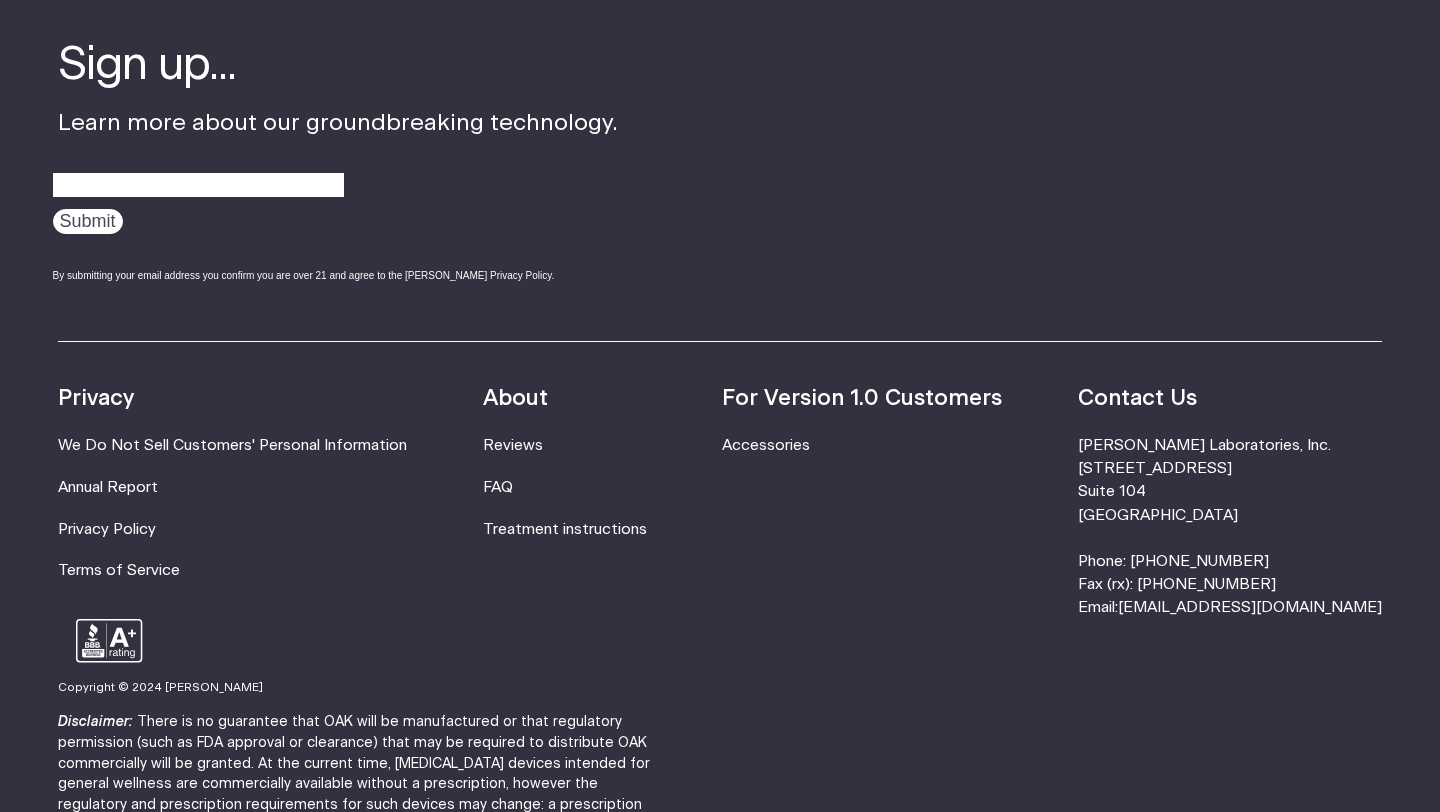 scroll, scrollTop: 3391, scrollLeft: 0, axis: vertical 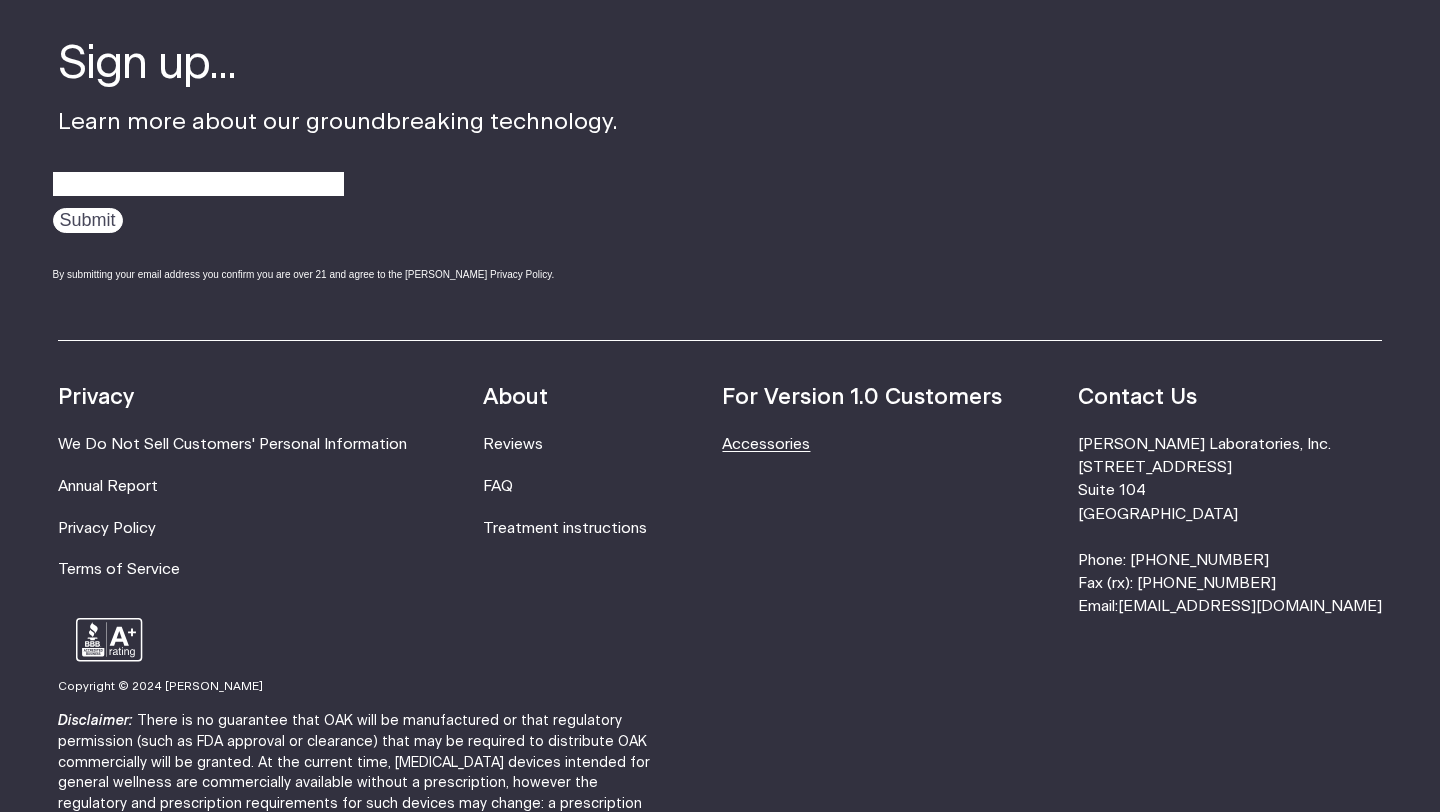 click on "Accessories" at bounding box center (766, 444) 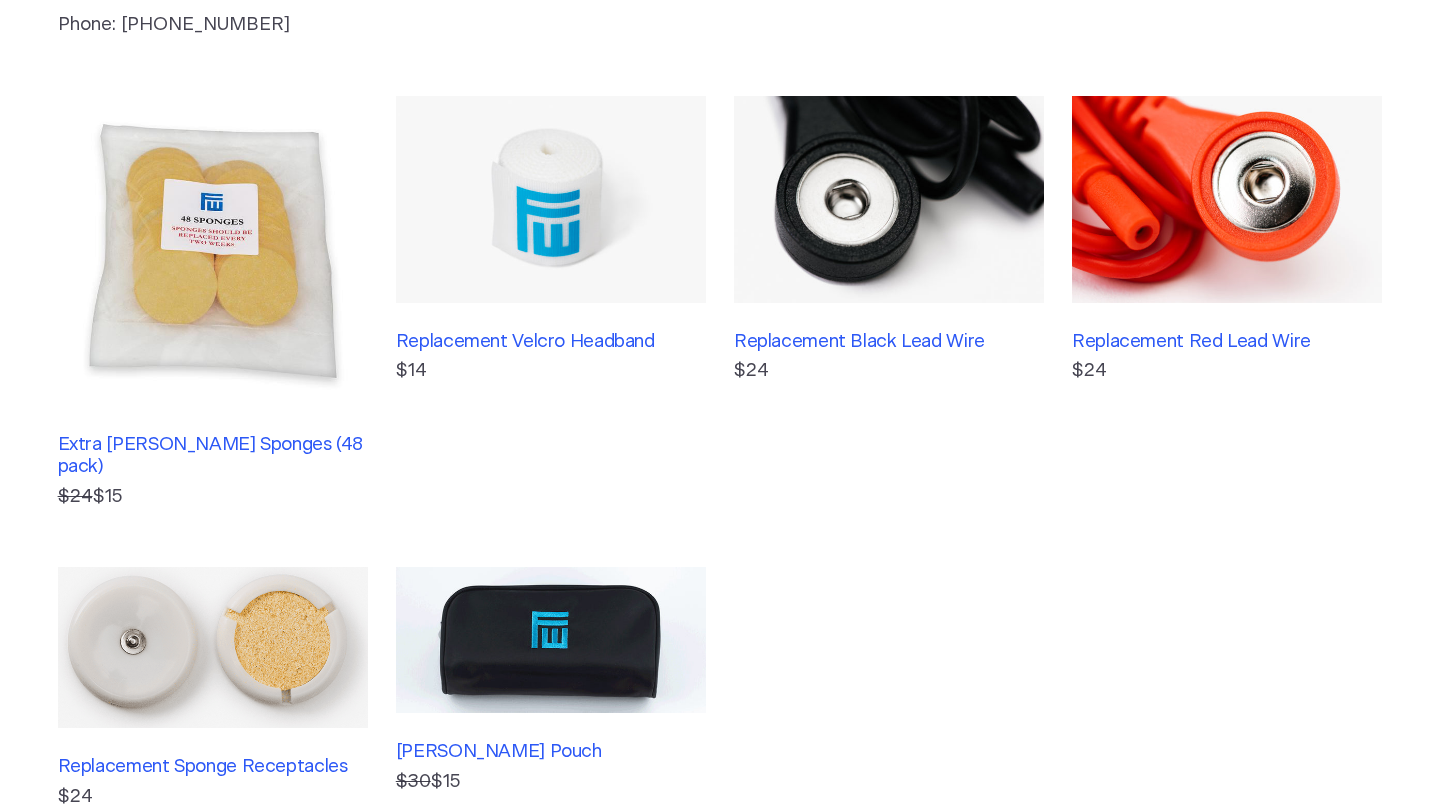 scroll, scrollTop: 572, scrollLeft: 0, axis: vertical 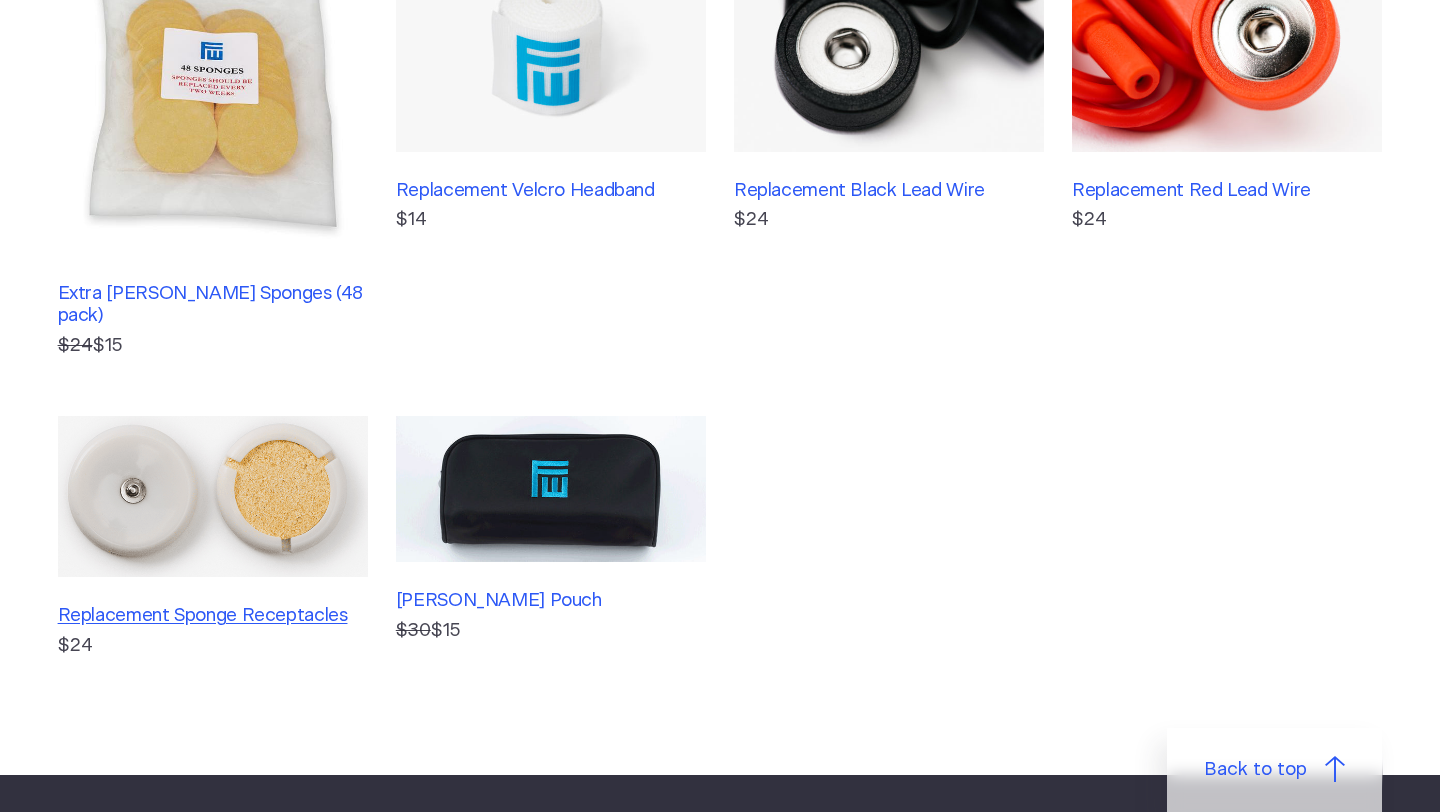 click on "Replacement Sponge Receptacles" at bounding box center [213, 616] 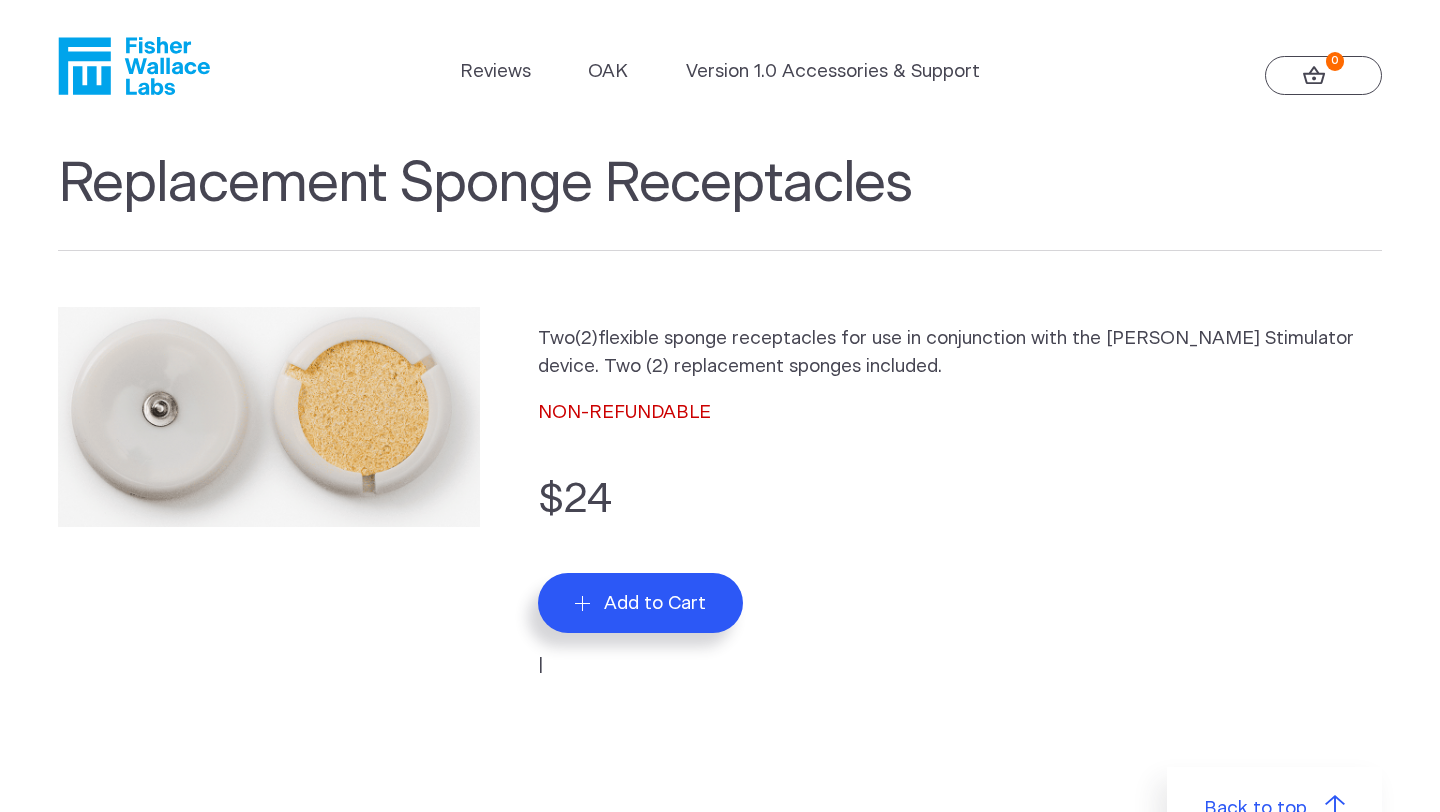 scroll, scrollTop: 0, scrollLeft: 0, axis: both 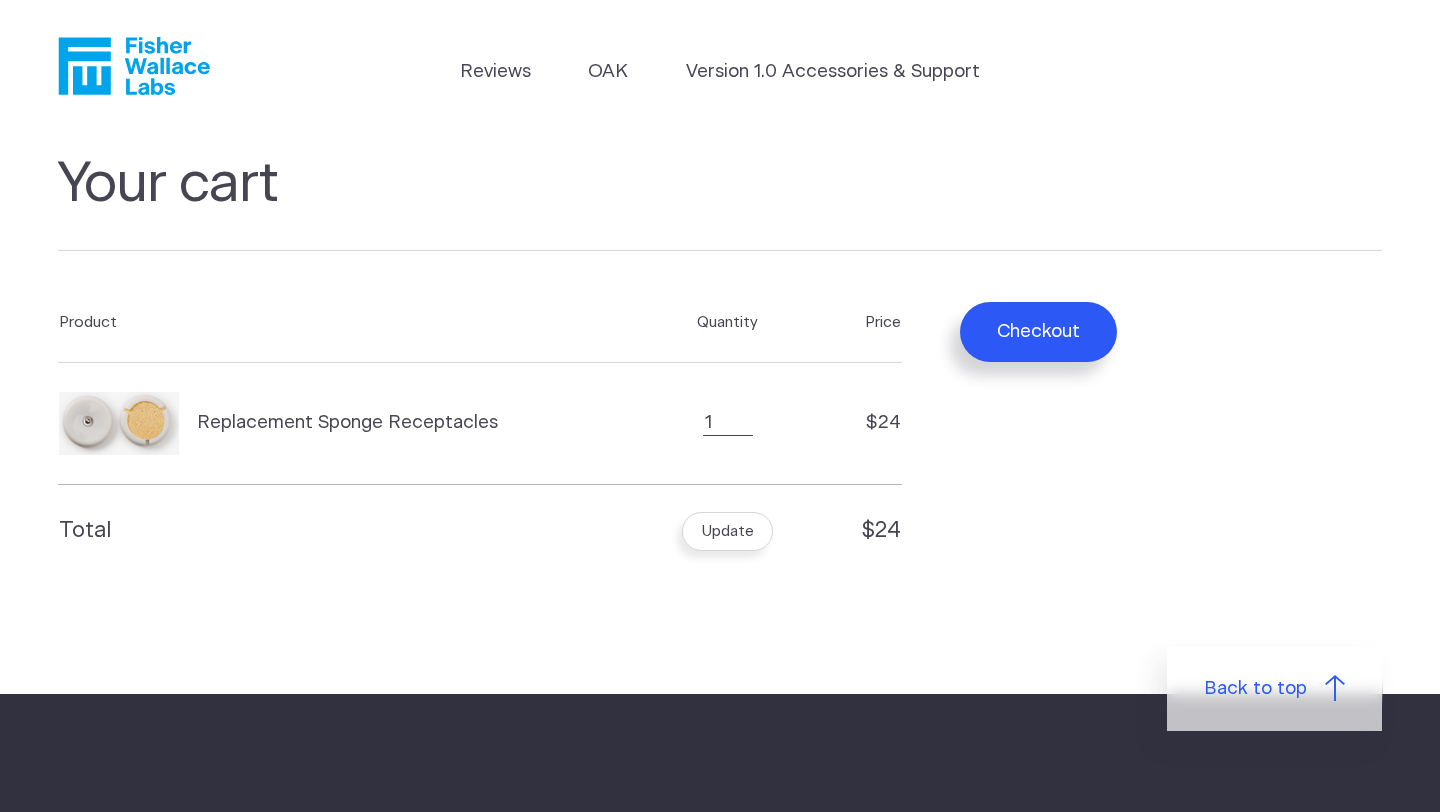 click on "Quantity
1" at bounding box center (728, 423) 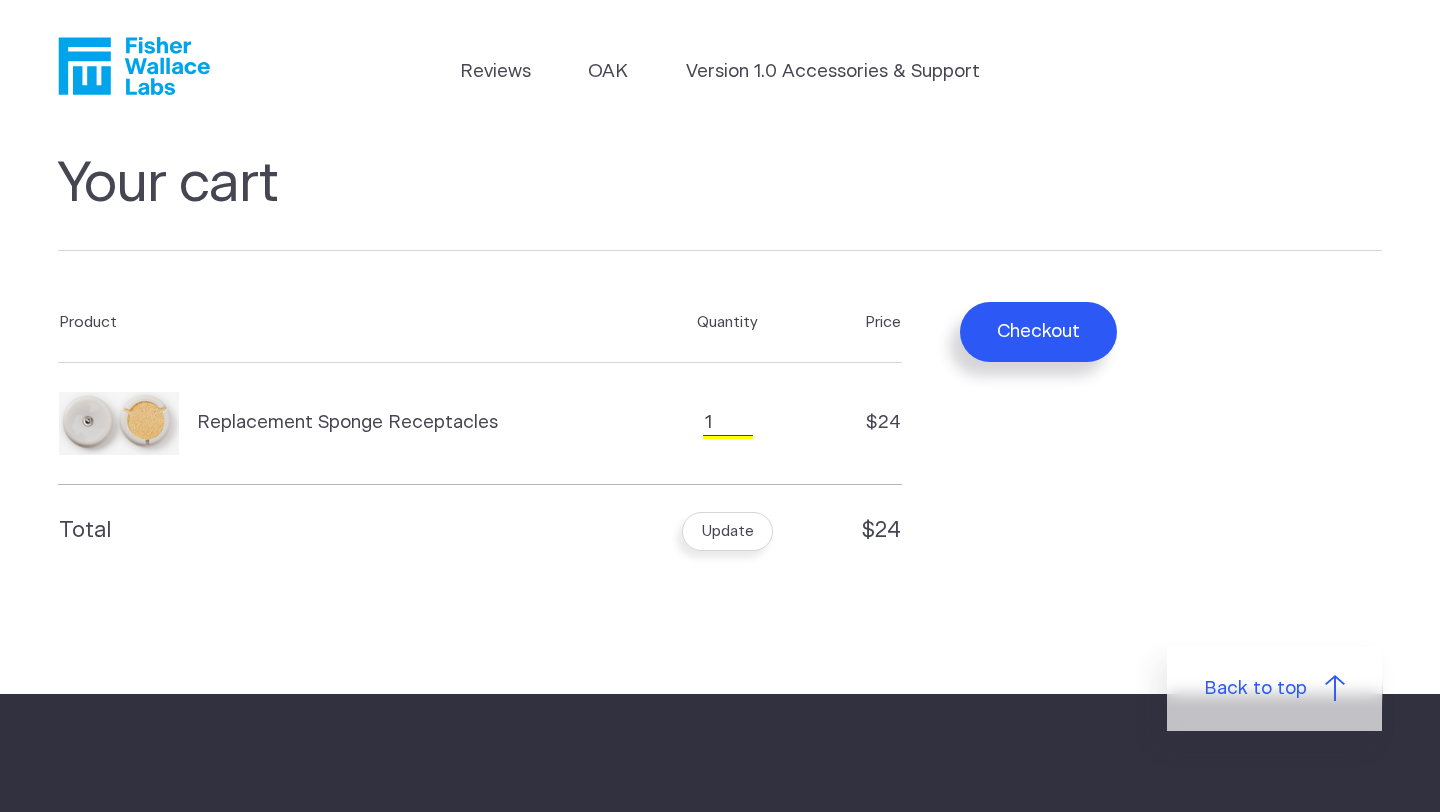 click on "1" at bounding box center (728, 423) 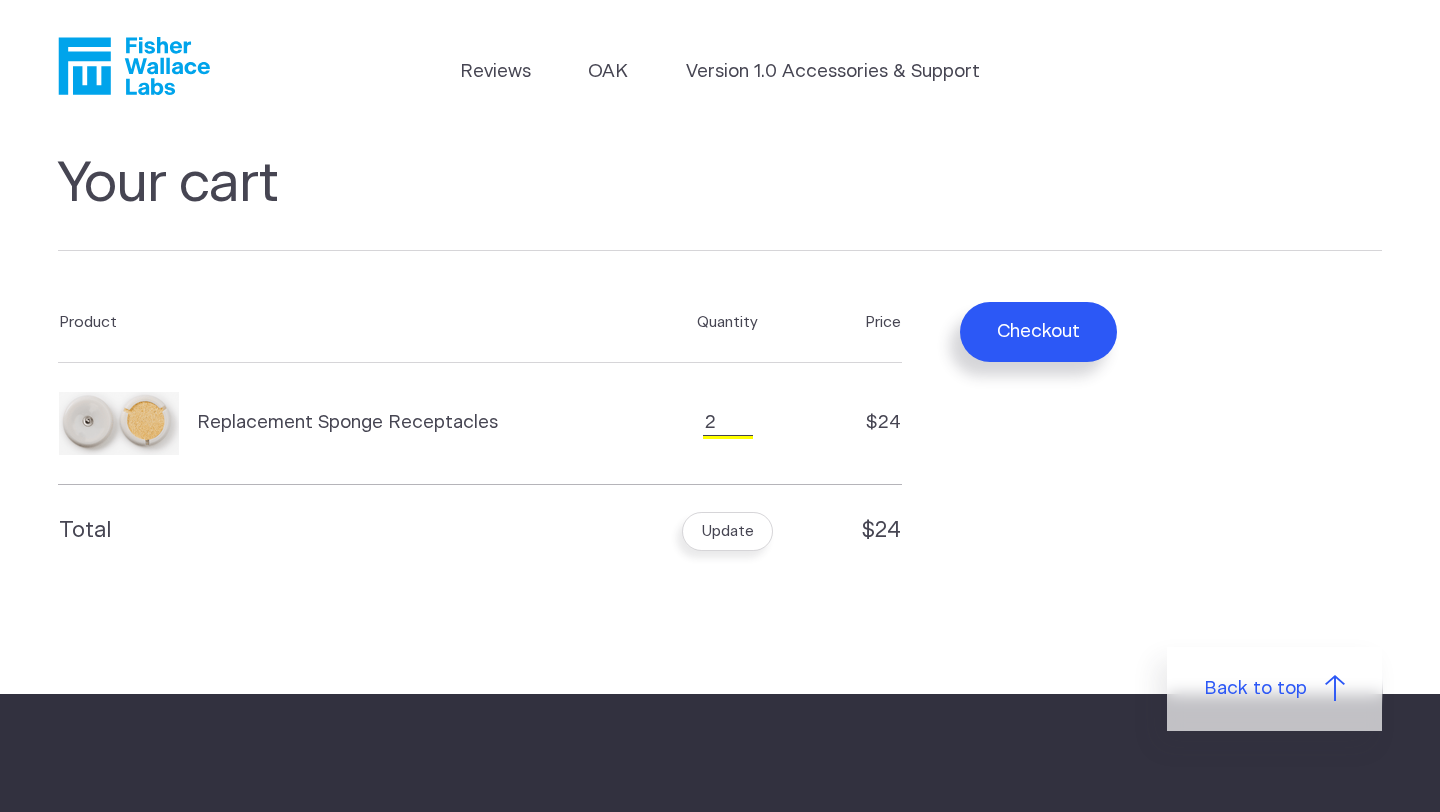 type on "2" 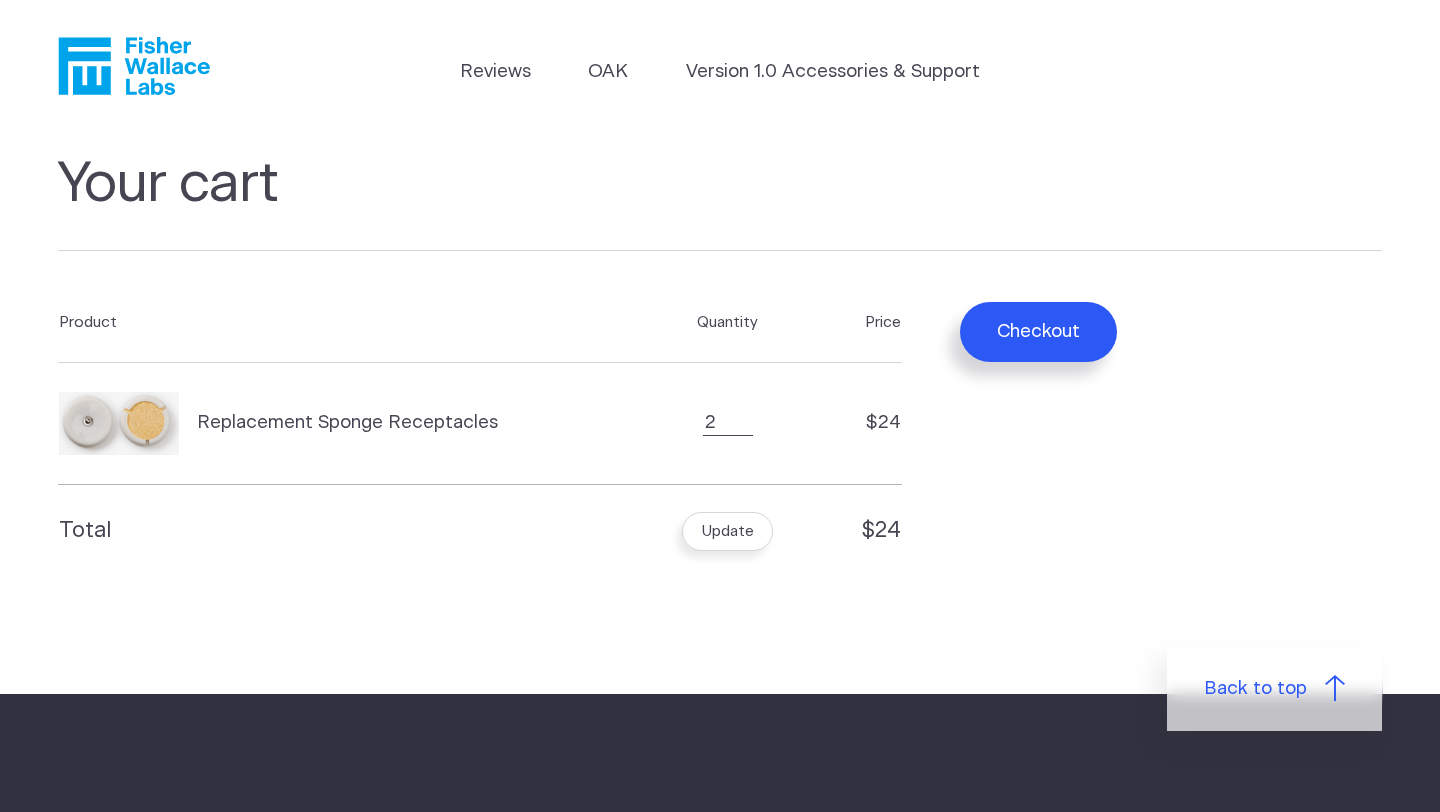 click on "Checkout" at bounding box center [1038, 332] 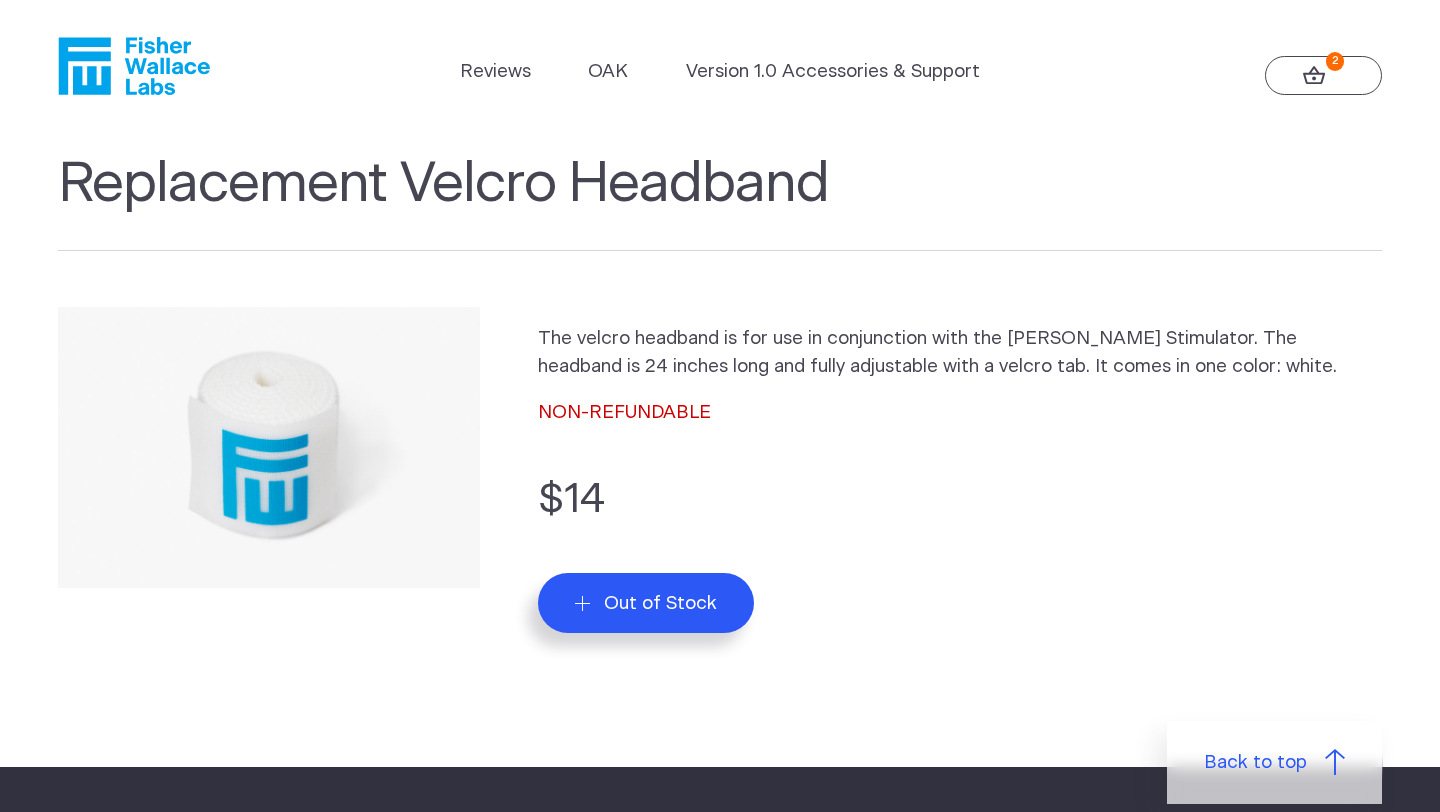 scroll, scrollTop: 0, scrollLeft: 0, axis: both 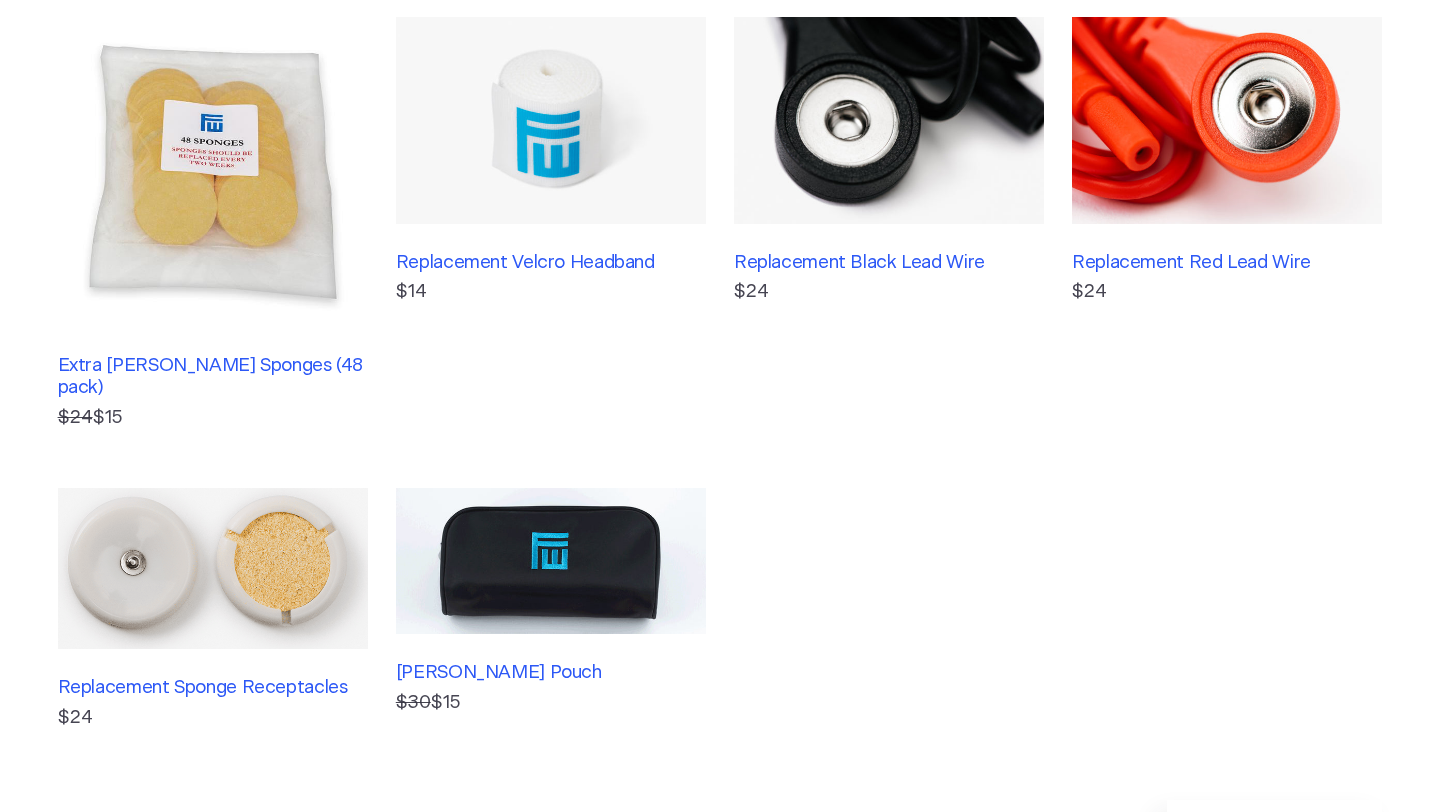 click at bounding box center (551, 561) 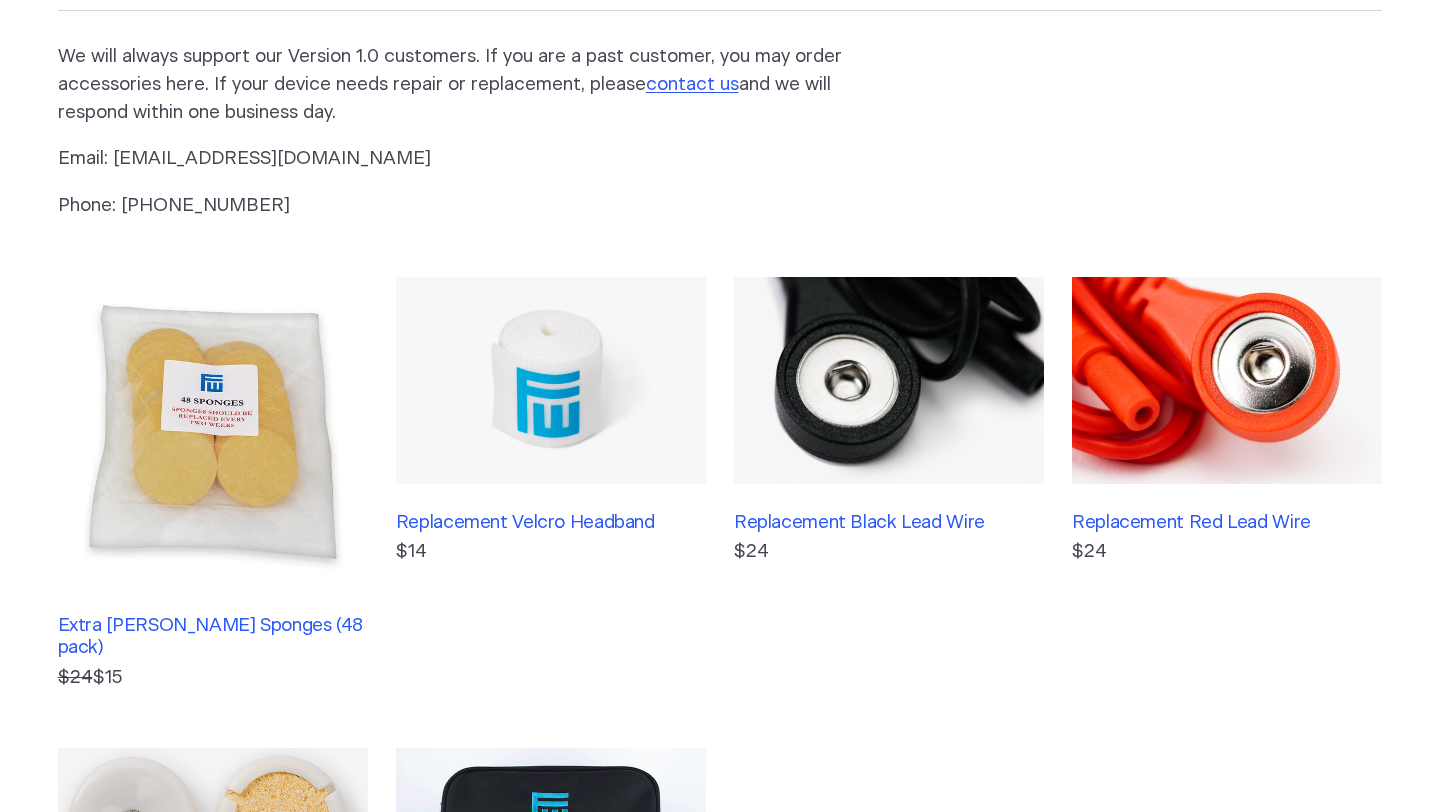 scroll, scrollTop: 0, scrollLeft: 0, axis: both 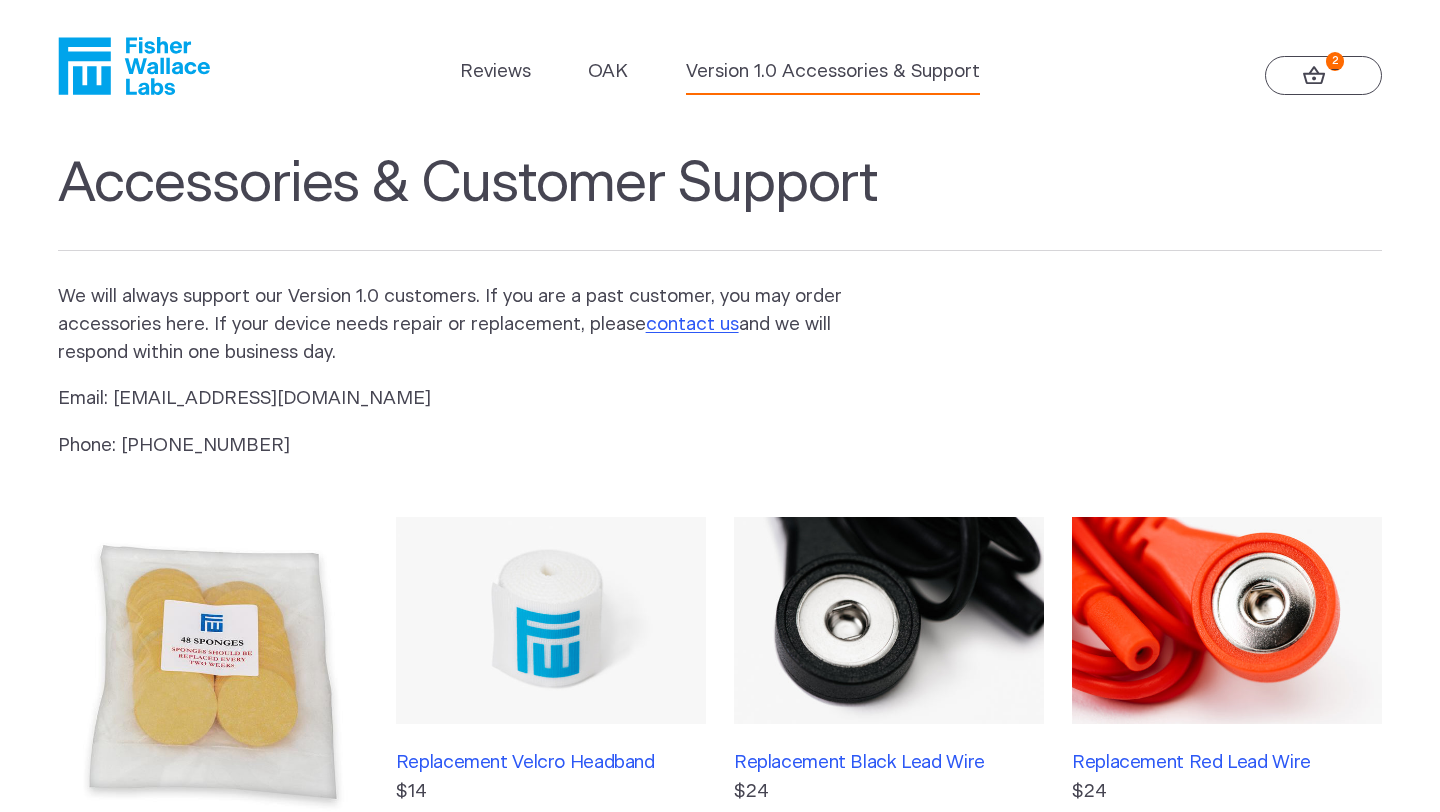 click on "2" at bounding box center (1324, 76) 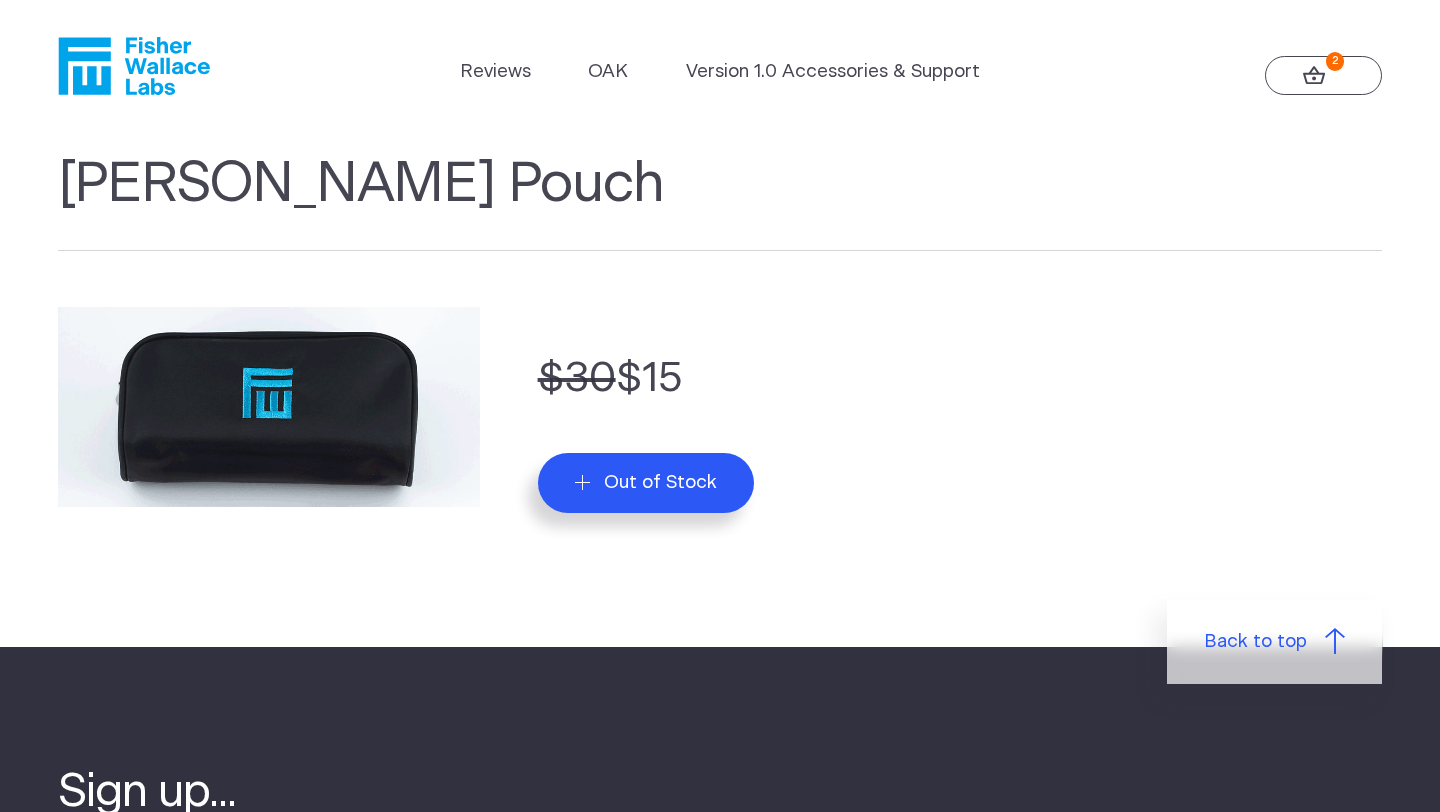 scroll, scrollTop: 0, scrollLeft: 0, axis: both 